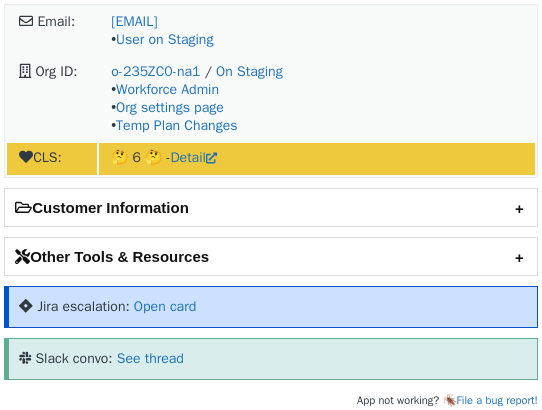 scroll, scrollTop: 0, scrollLeft: 0, axis: both 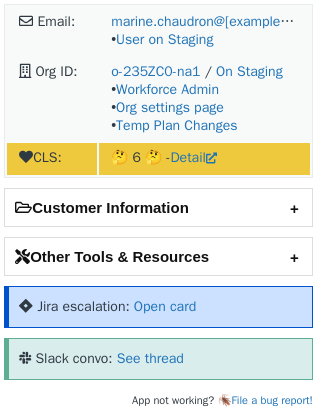 click on "Jira escalation:   Open card" at bounding box center [158, 307] 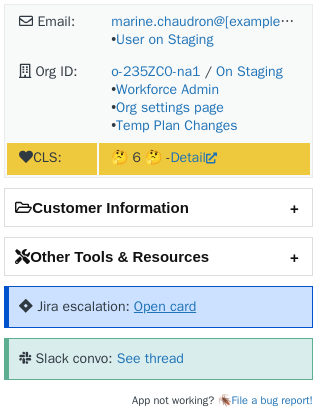click on "Open card" at bounding box center (165, 306) 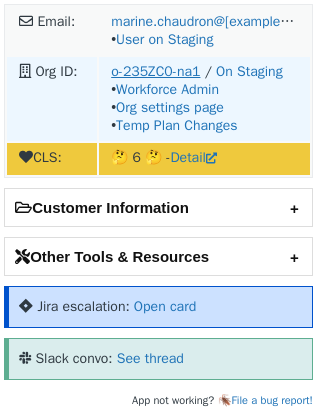 click on "o-235ZC0-na1" at bounding box center [155, 71] 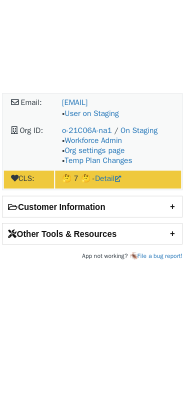 scroll, scrollTop: 0, scrollLeft: 0, axis: both 